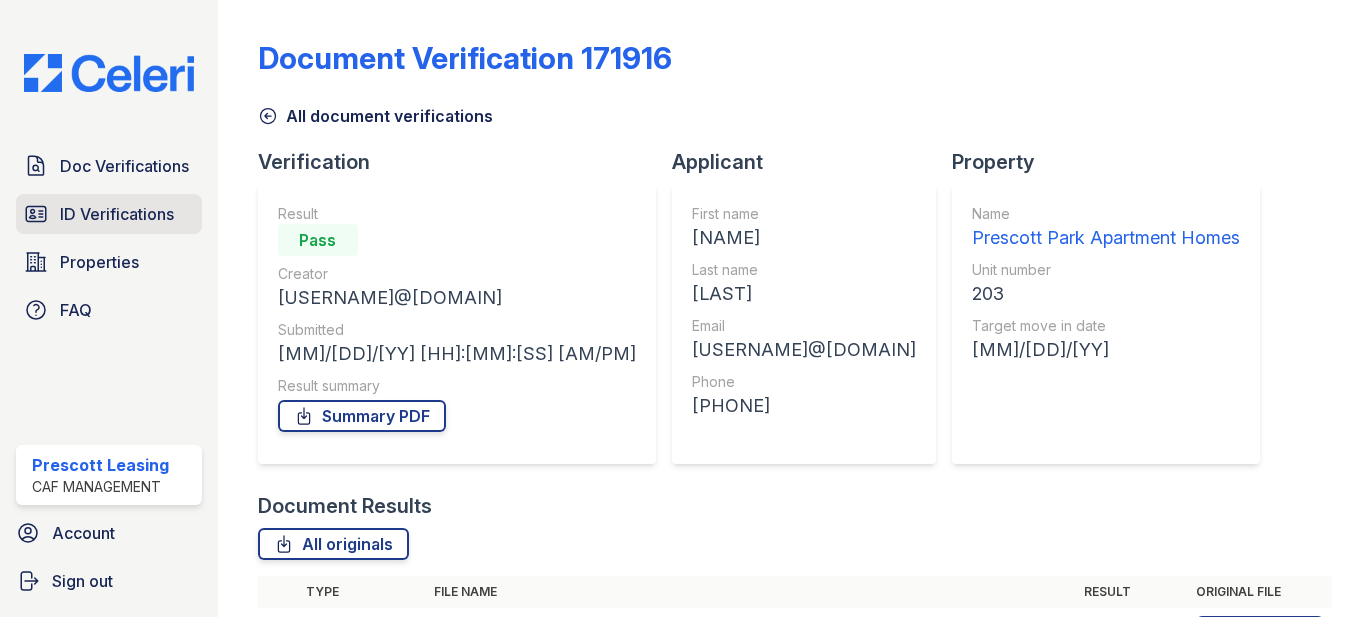 scroll, scrollTop: 0, scrollLeft: 0, axis: both 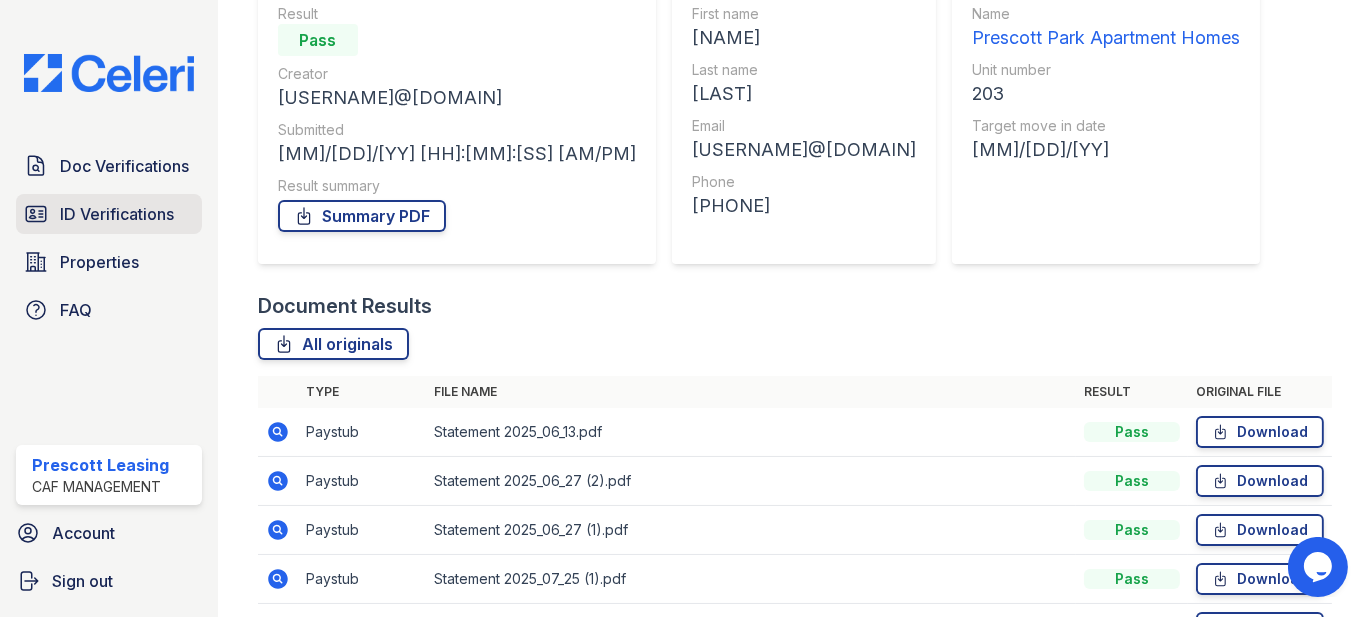 click on "ID Verifications" at bounding box center (117, 214) 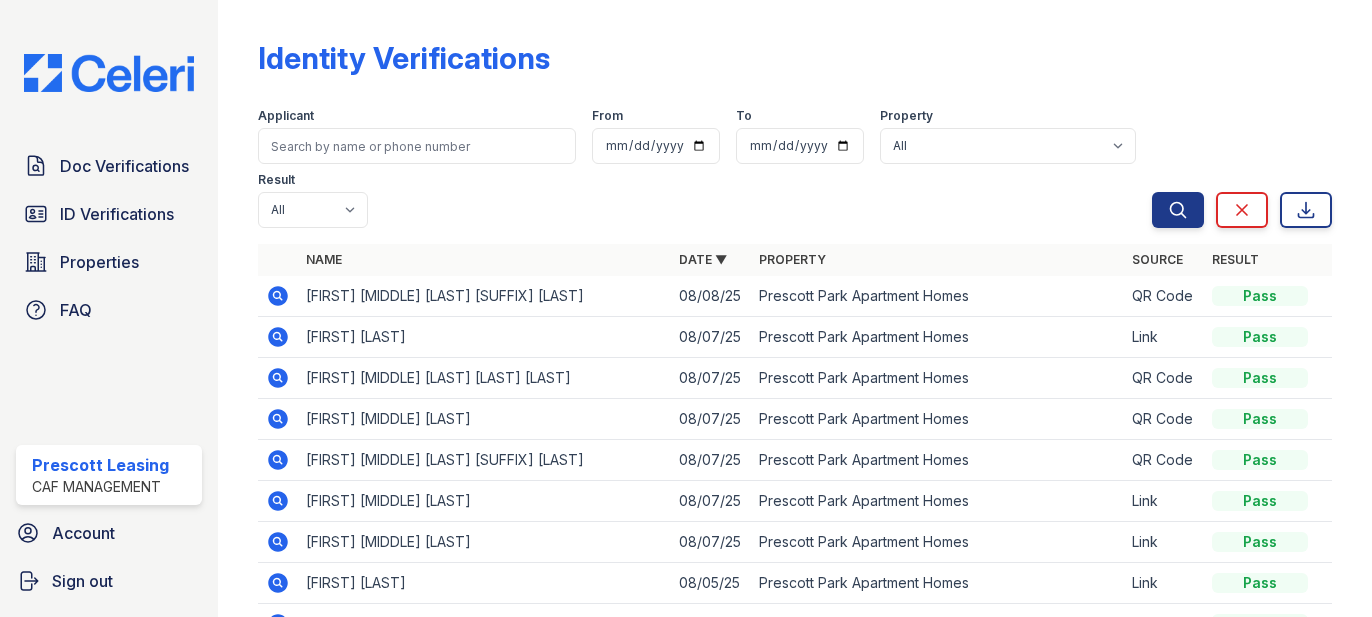 scroll, scrollTop: 0, scrollLeft: 0, axis: both 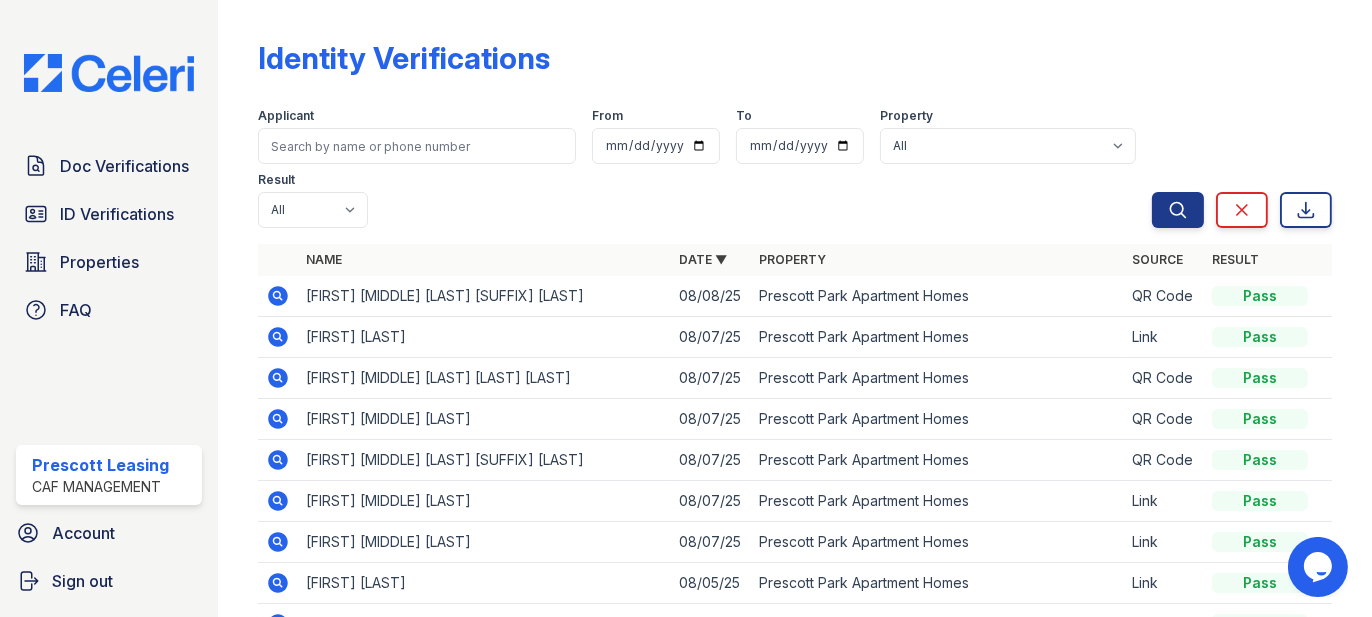 click 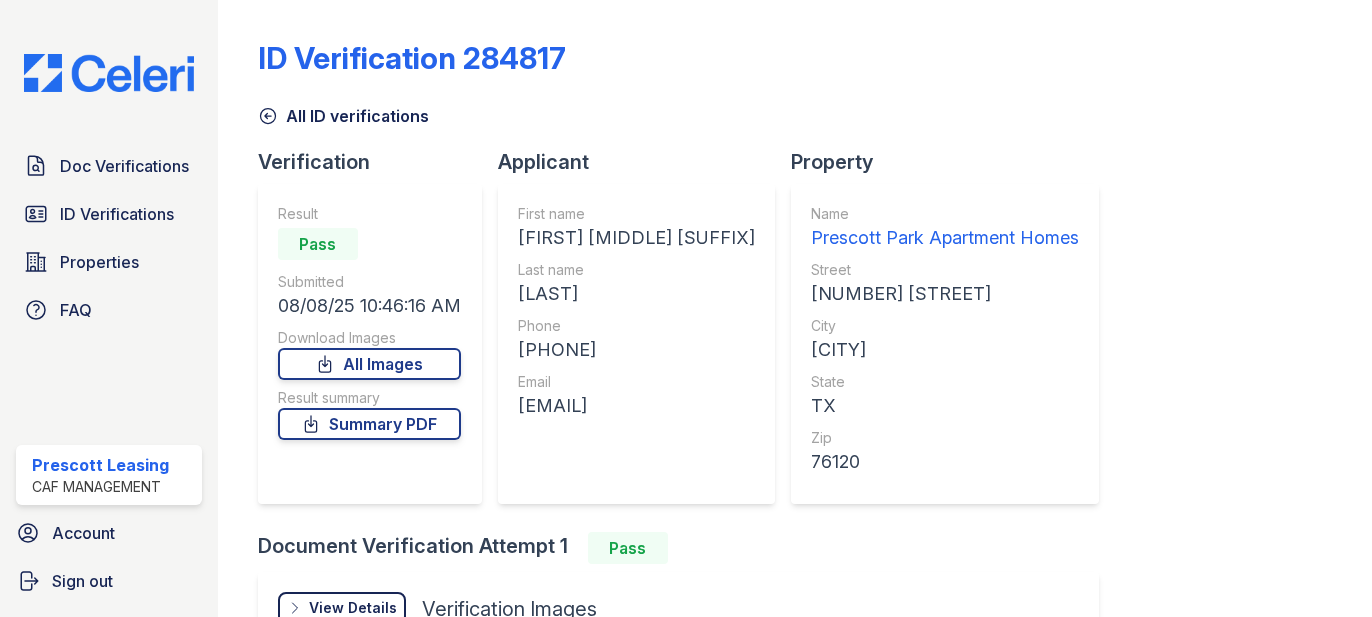 scroll, scrollTop: 0, scrollLeft: 0, axis: both 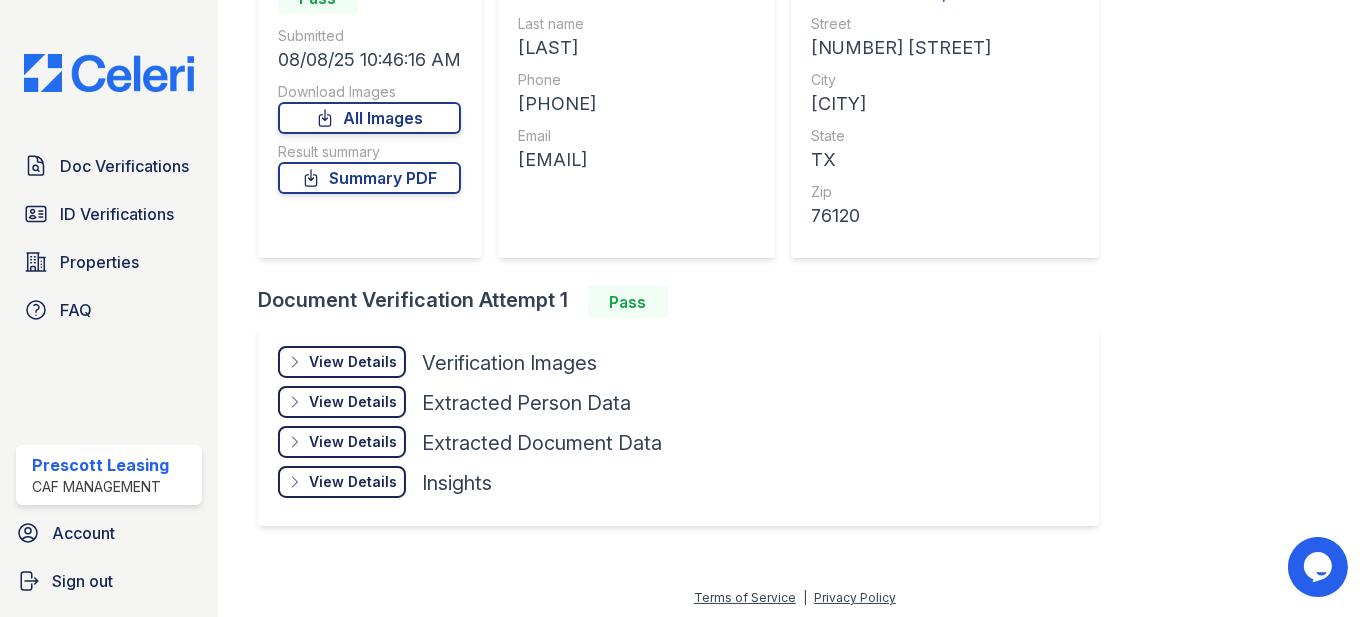click on "View Details" at bounding box center [353, 362] 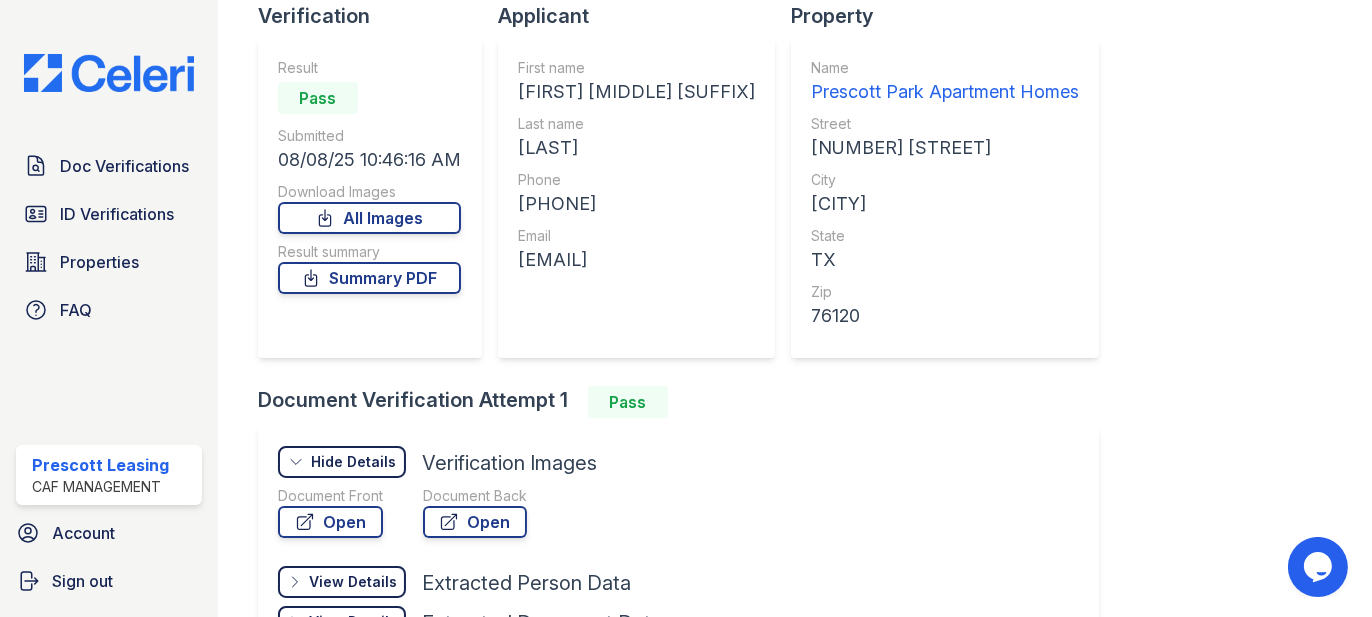 scroll, scrollTop: 0, scrollLeft: 0, axis: both 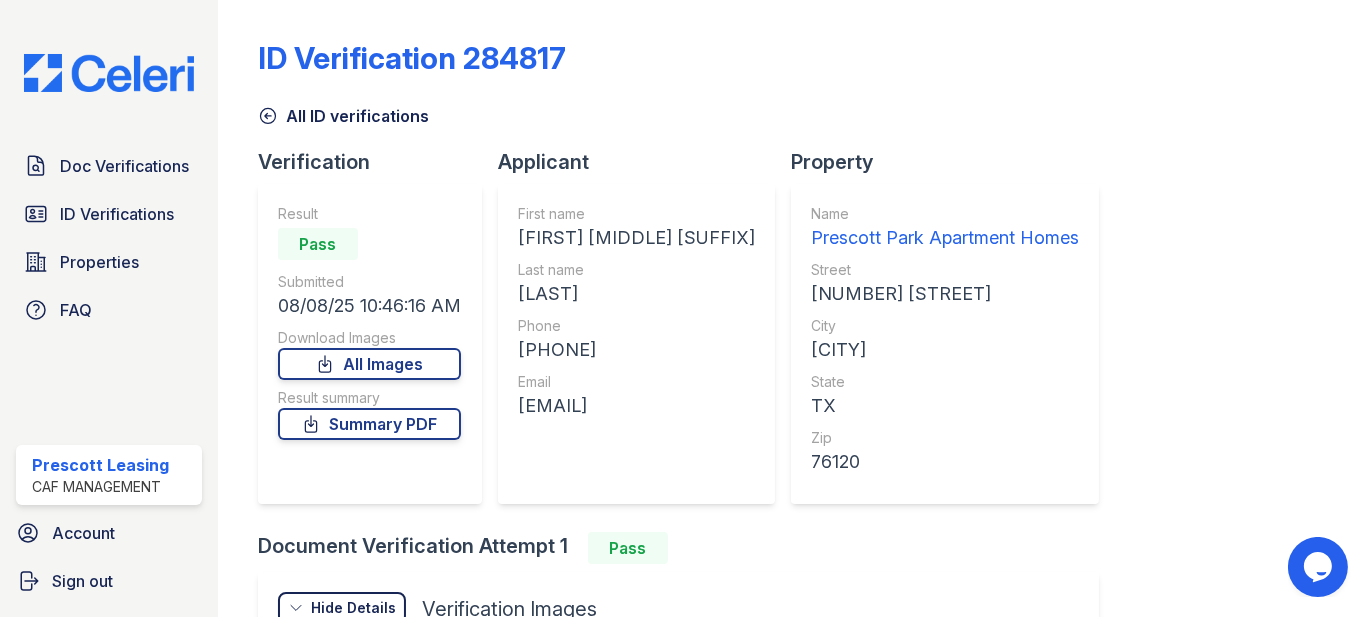 click on "[EMAIL]" at bounding box center [636, 406] 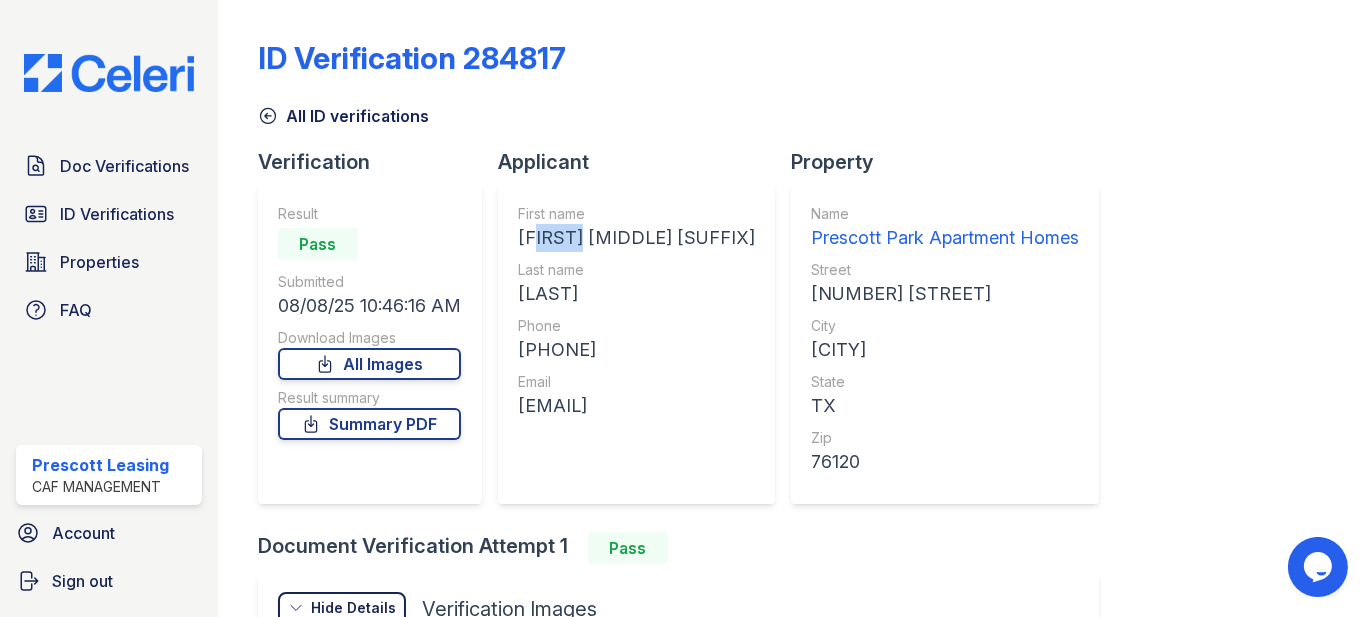 drag, startPoint x: 527, startPoint y: 236, endPoint x: 590, endPoint y: 247, distance: 63.953106 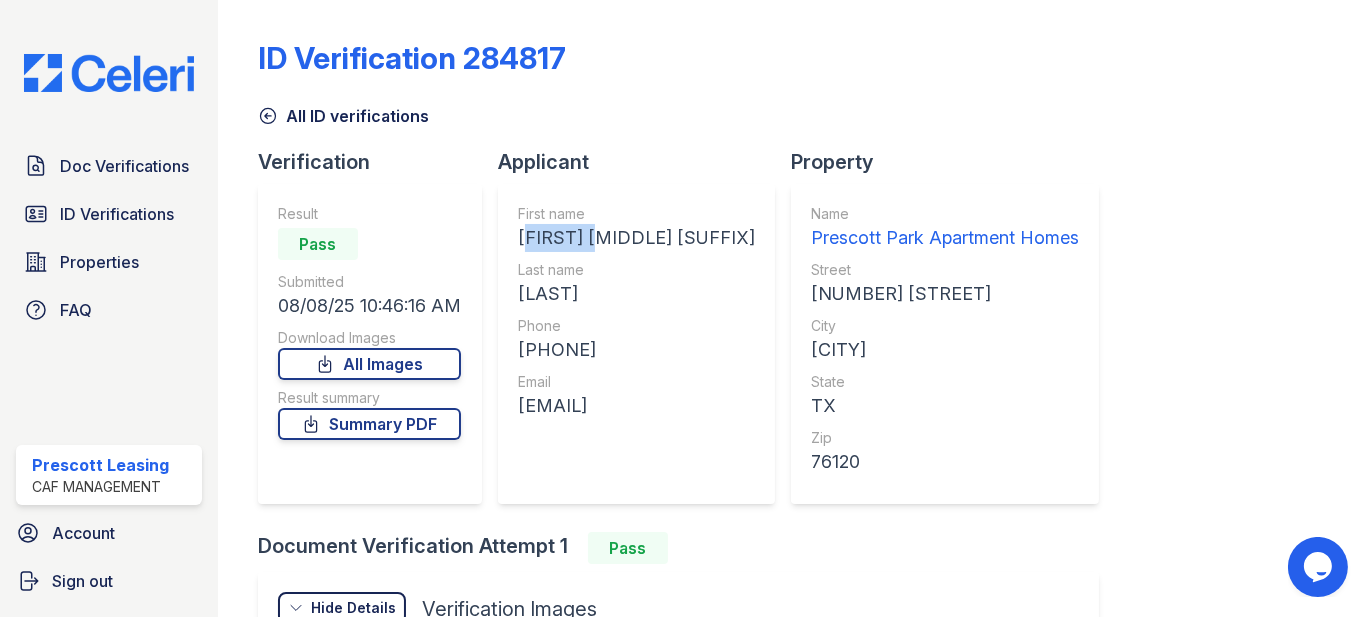 drag, startPoint x: 615, startPoint y: 236, endPoint x: 517, endPoint y: 244, distance: 98.32599 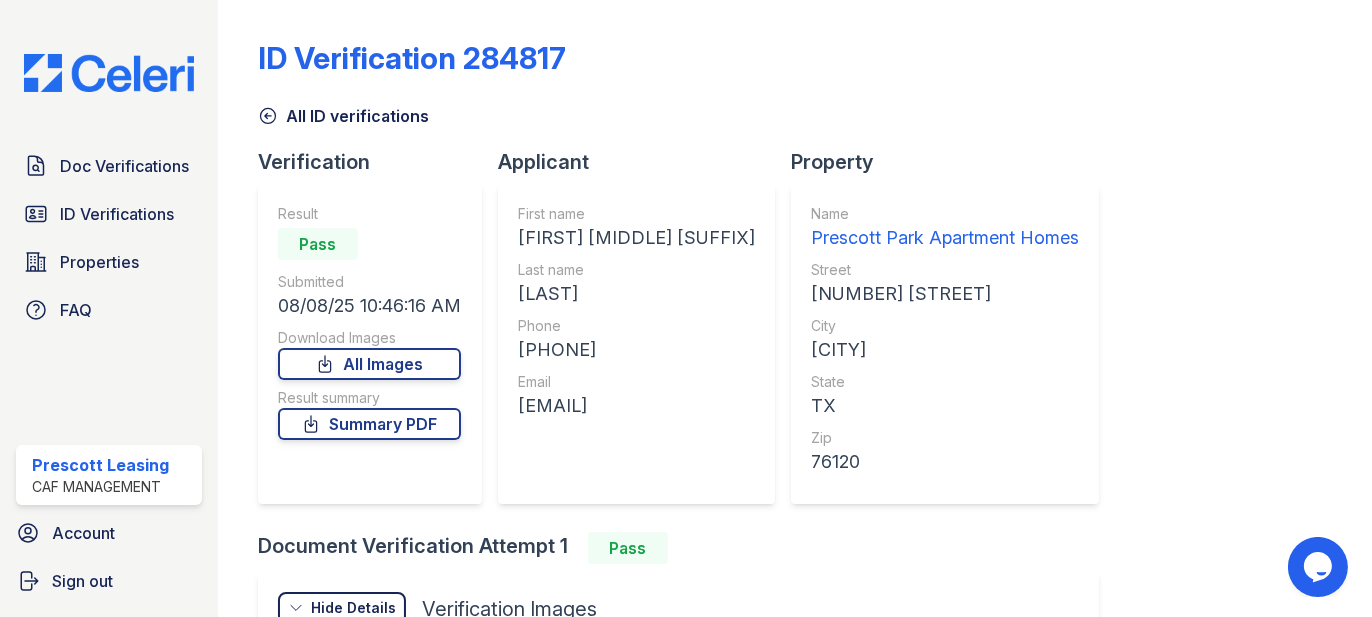 drag, startPoint x: 562, startPoint y: 253, endPoint x: 530, endPoint y: 236, distance: 36.23534 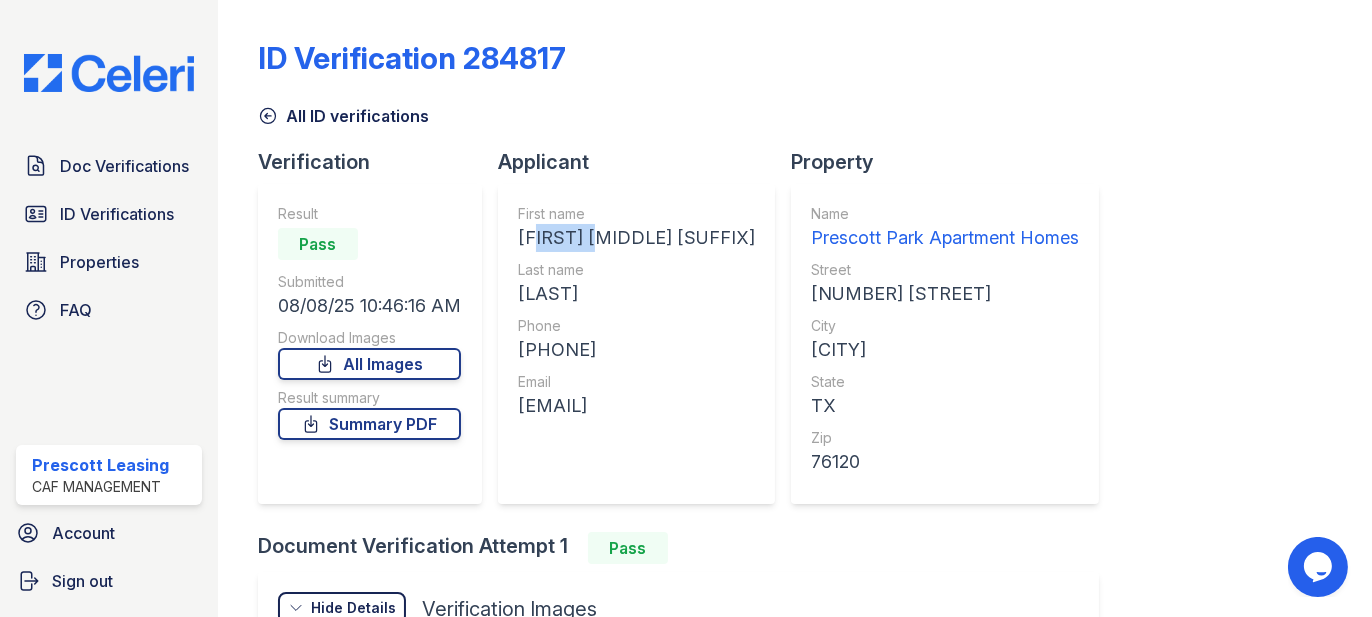 drag, startPoint x: 525, startPoint y: 230, endPoint x: 617, endPoint y: 237, distance: 92.26592 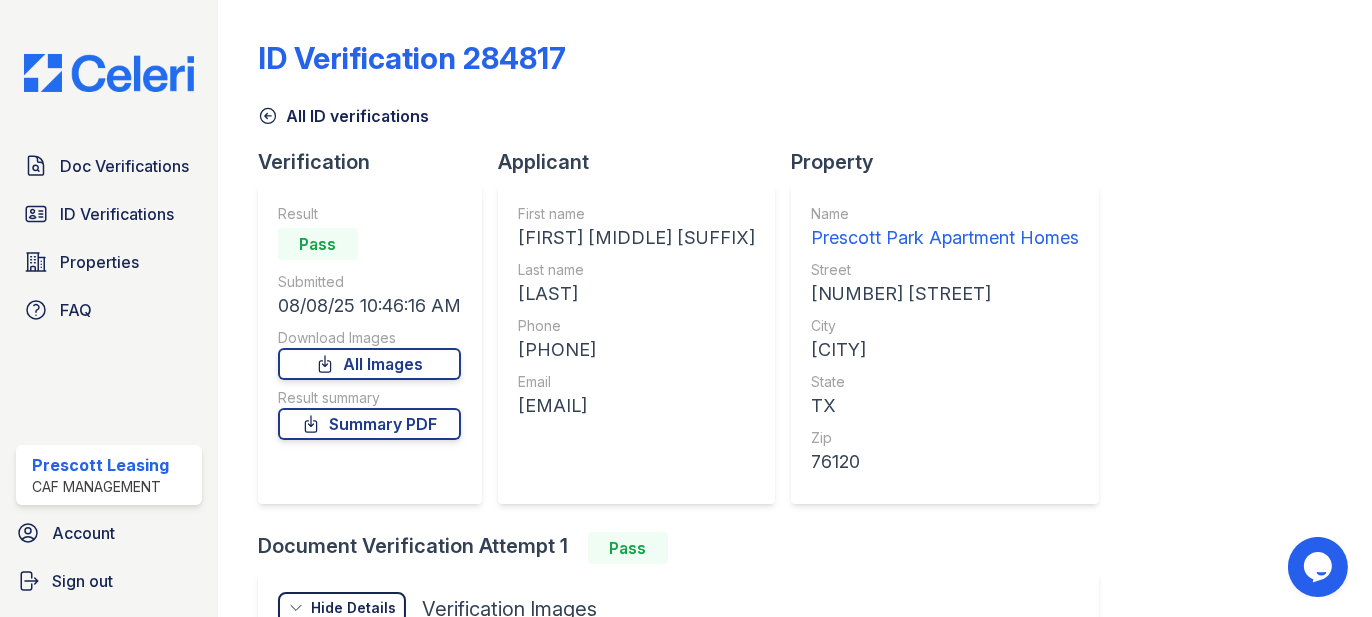 click on "[FIRST] [MIDDLE] [SUFFIX]" at bounding box center [636, 238] 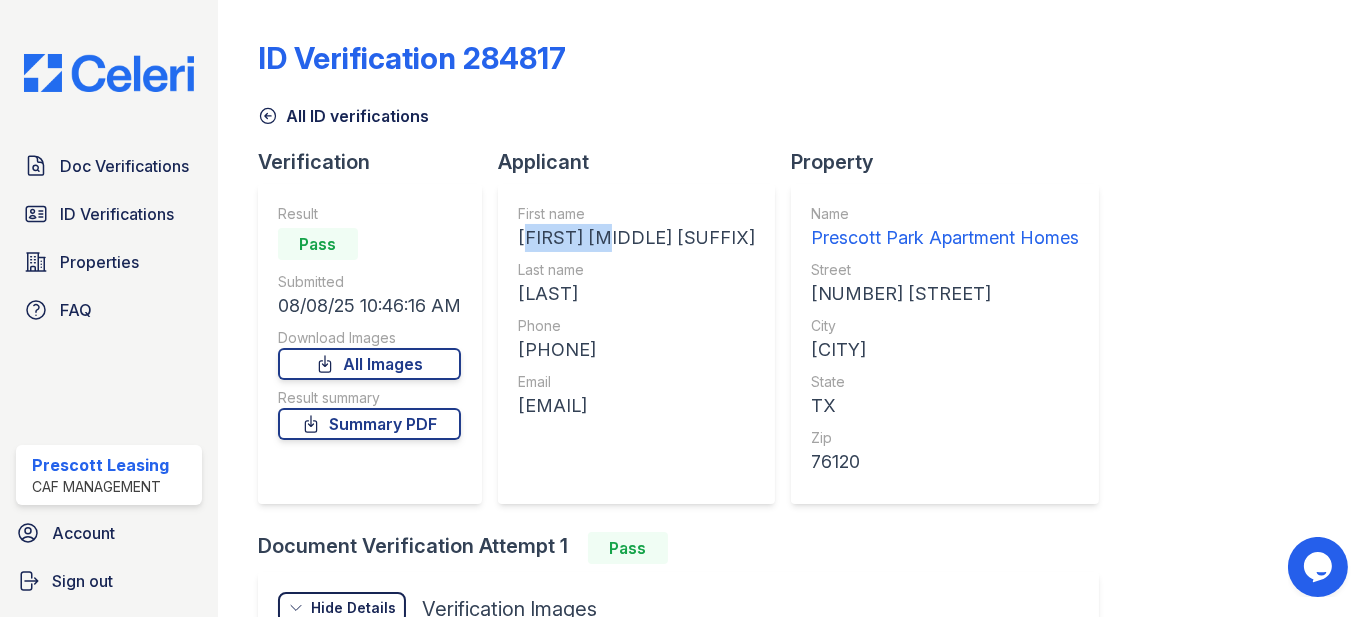 drag, startPoint x: 620, startPoint y: 235, endPoint x: 513, endPoint y: 239, distance: 107.07474 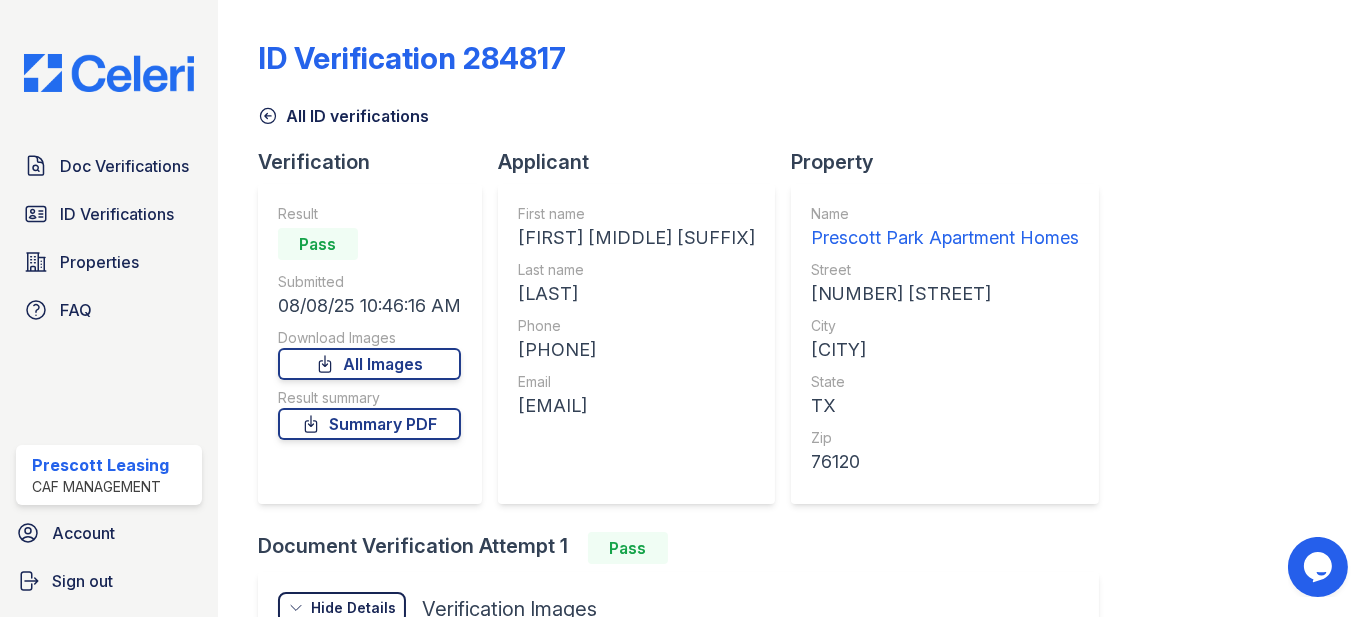 click on "+16824729139" at bounding box center (636, 350) 